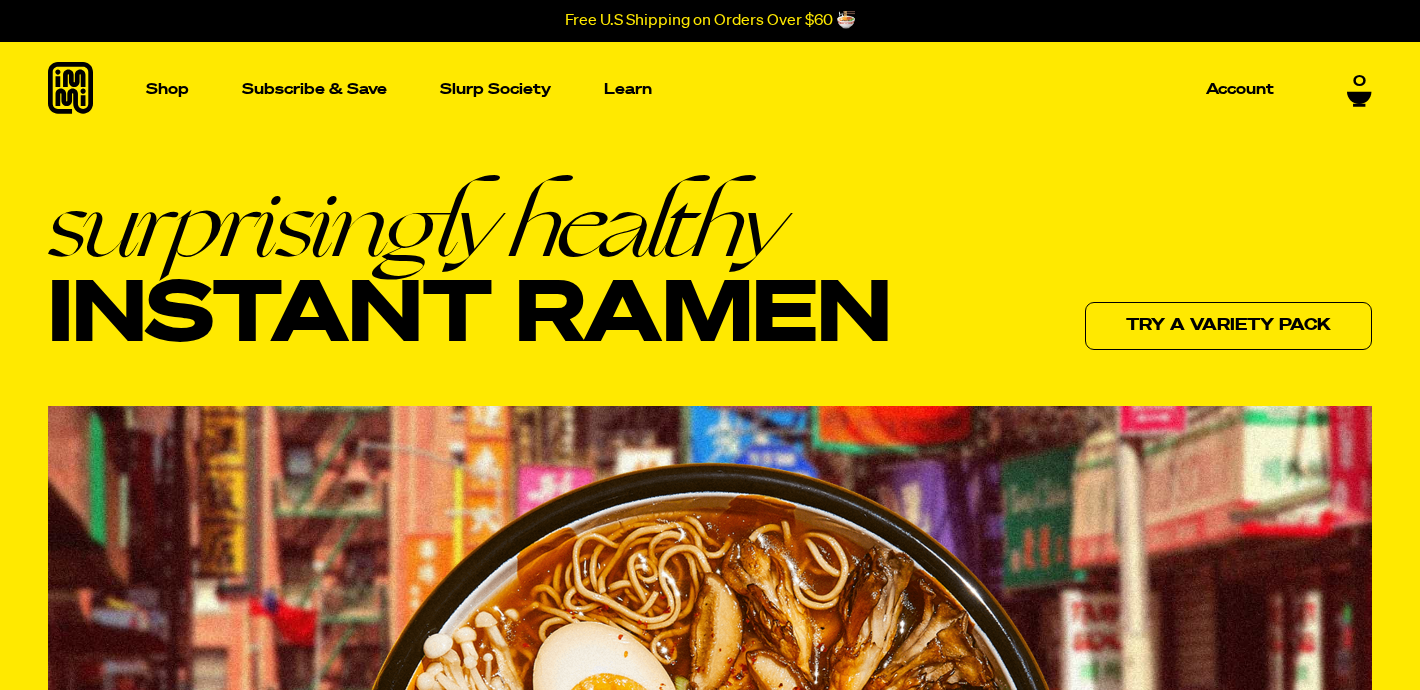 scroll, scrollTop: 0, scrollLeft: 0, axis: both 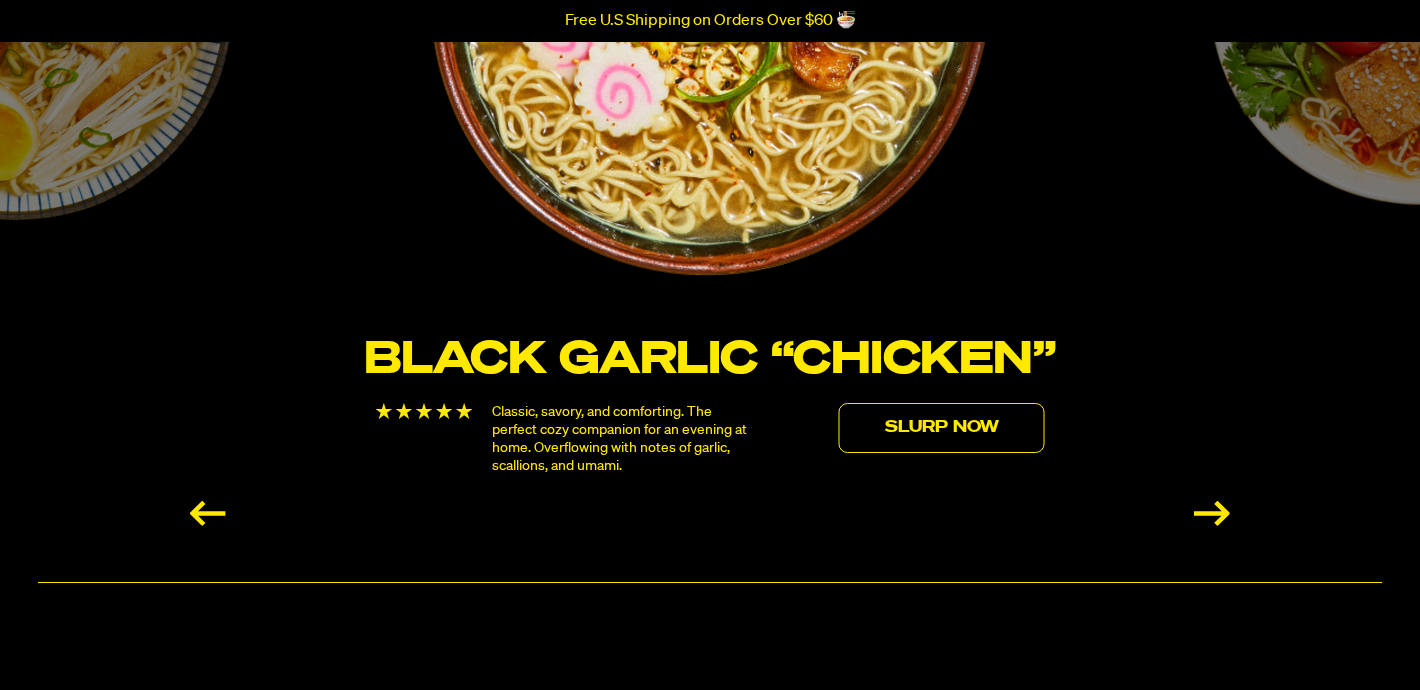 click on "Slurp Now" at bounding box center [942, 428] 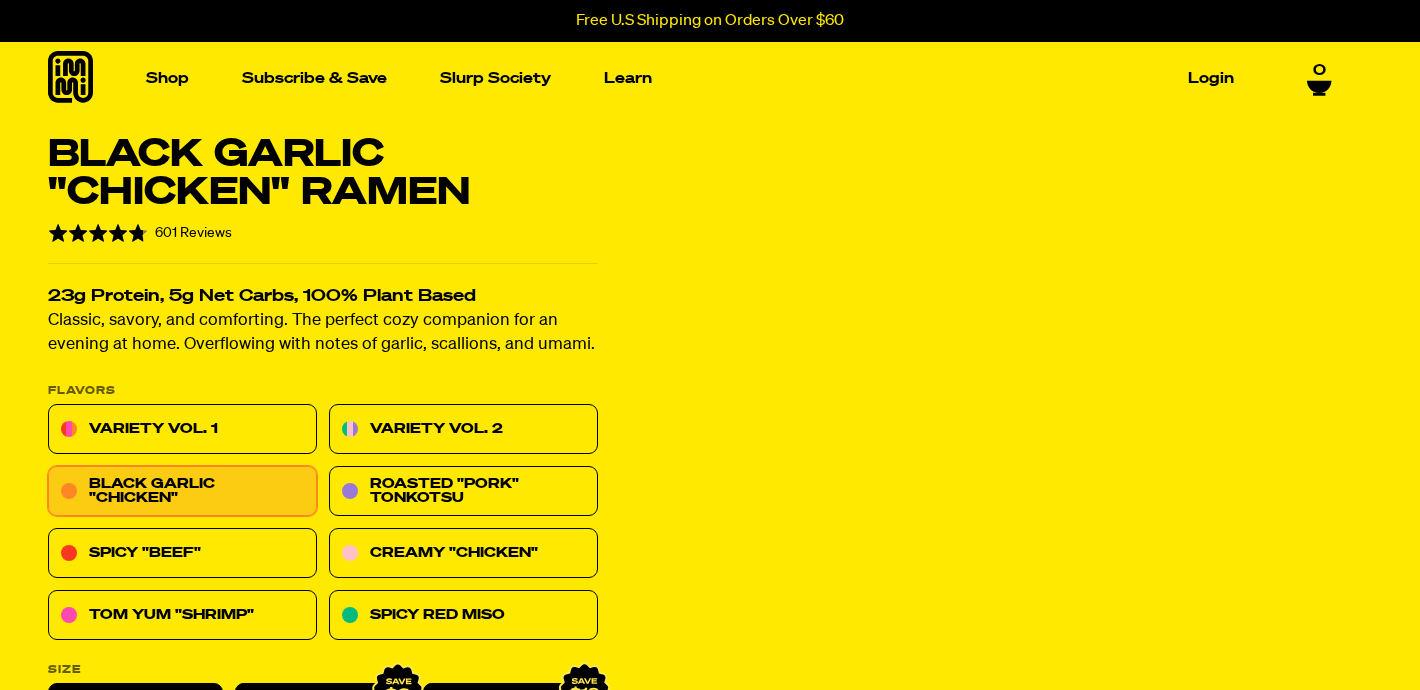 scroll, scrollTop: 0, scrollLeft: 0, axis: both 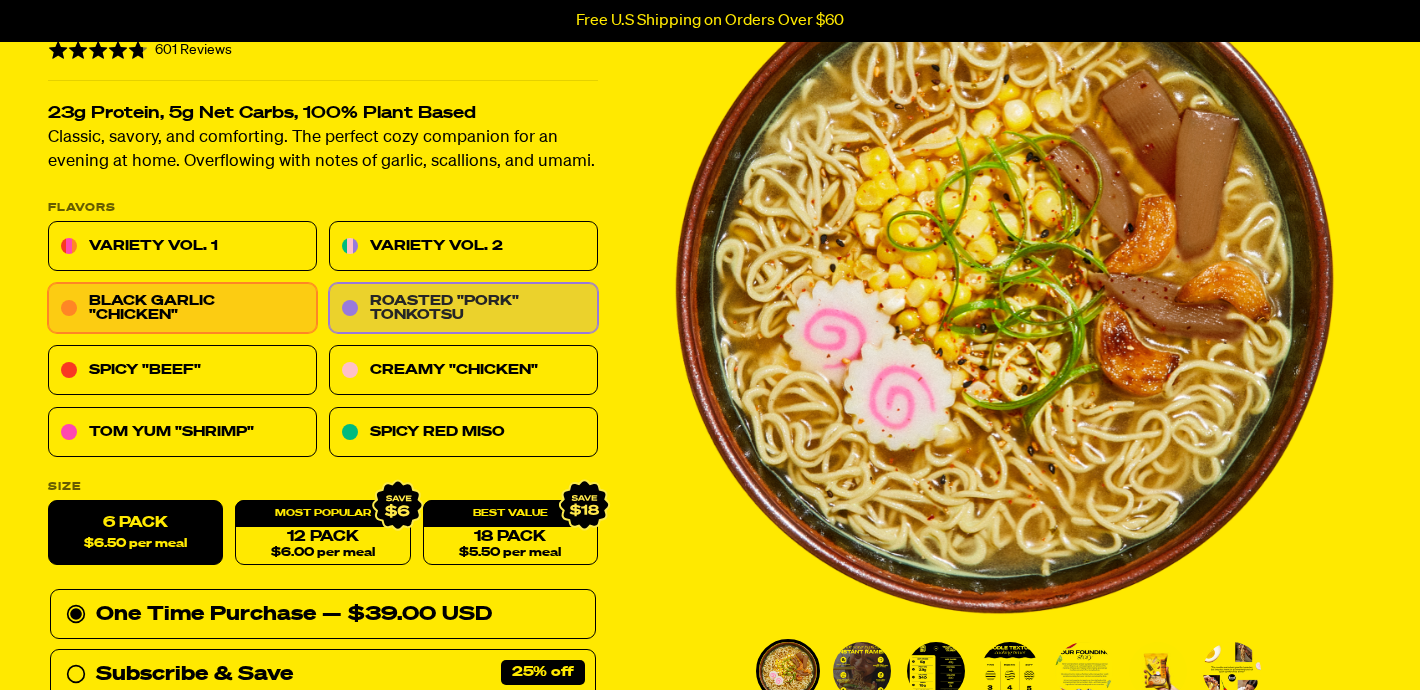 click on "Roasted "Pork" Tonkotsu" at bounding box center [463, 309] 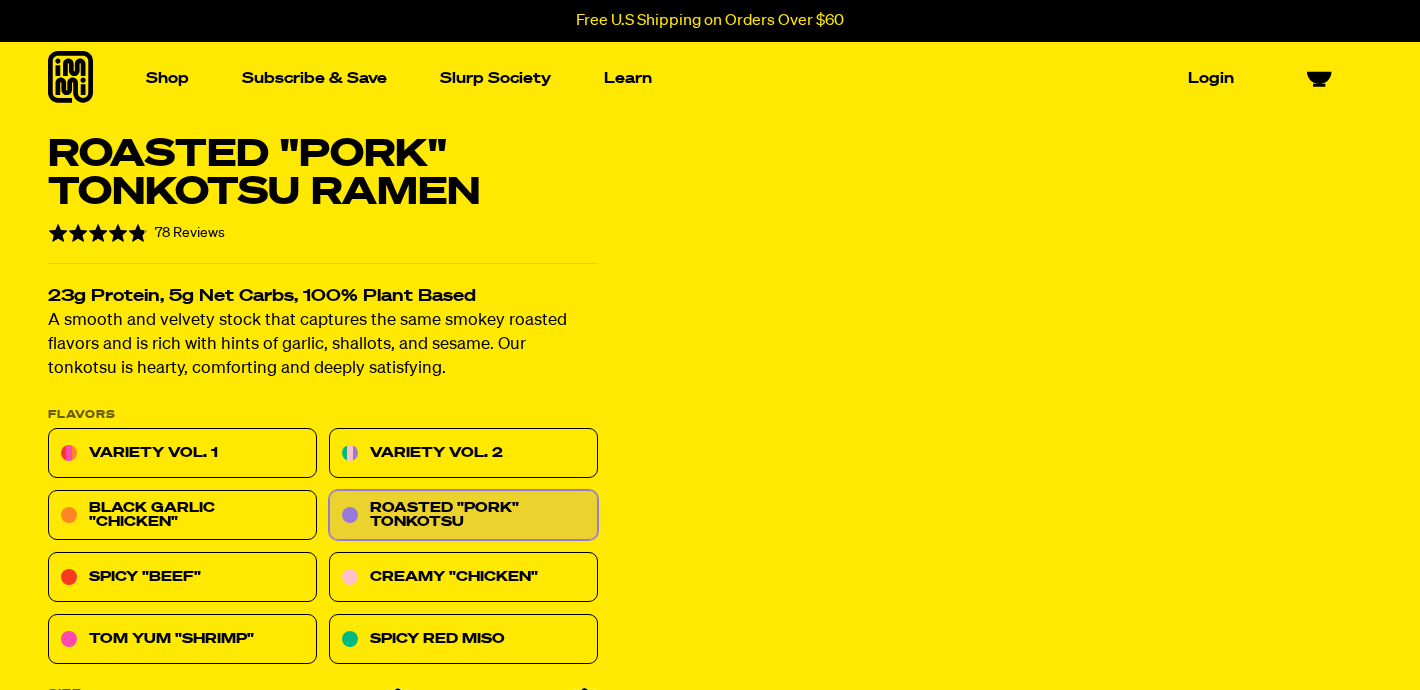scroll, scrollTop: 0, scrollLeft: 0, axis: both 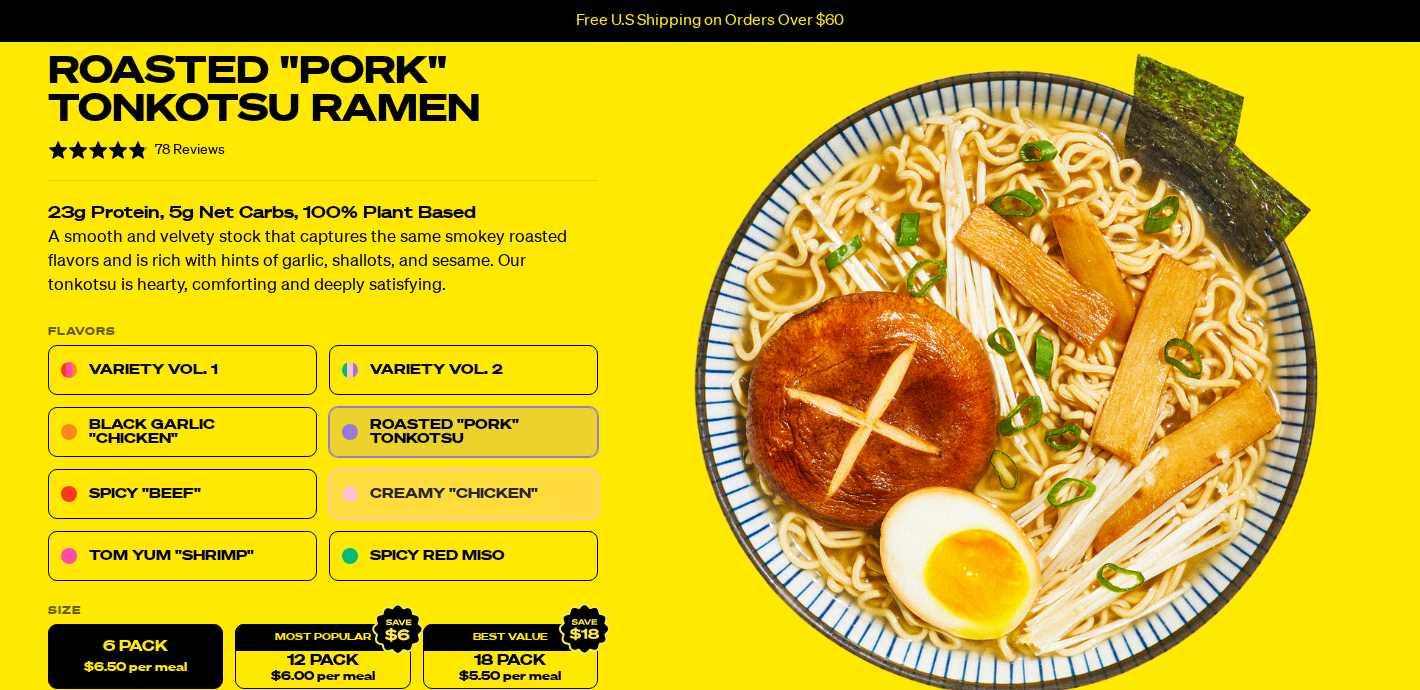 click on "Creamy "Chicken"" at bounding box center [463, 495] 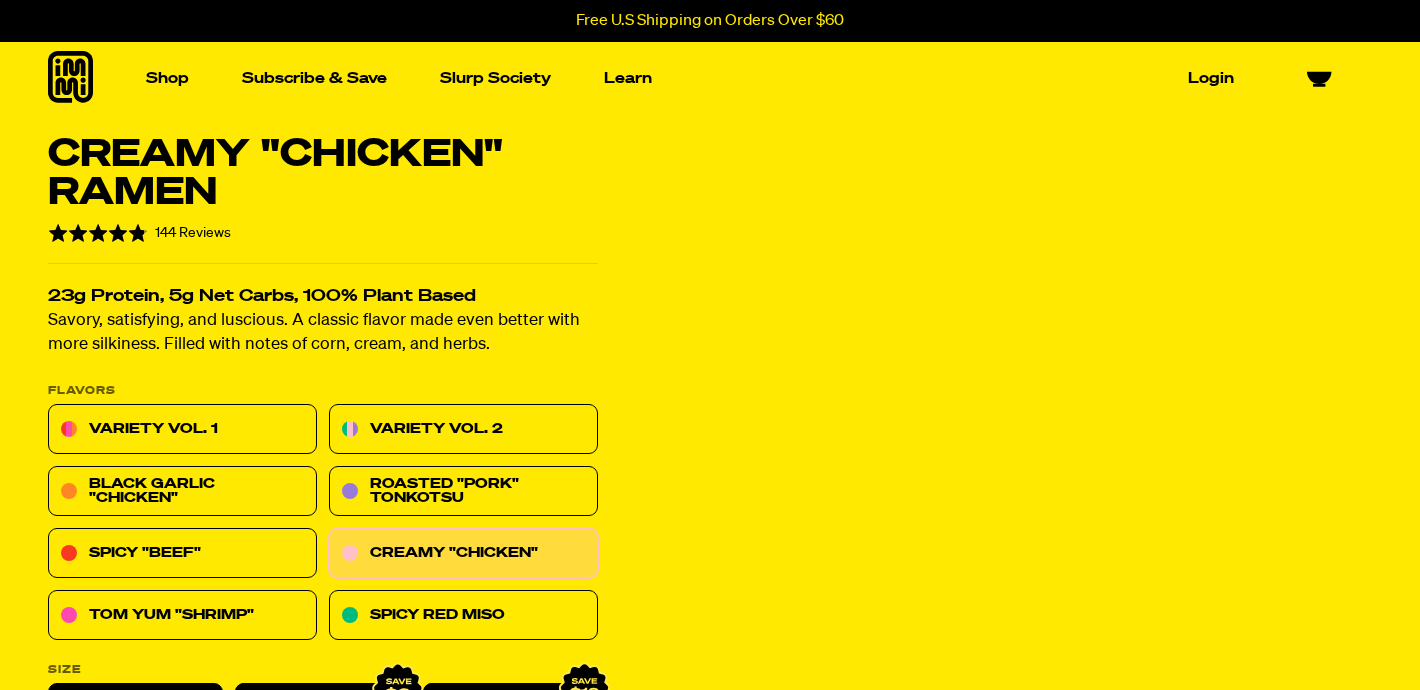 scroll, scrollTop: 0, scrollLeft: 0, axis: both 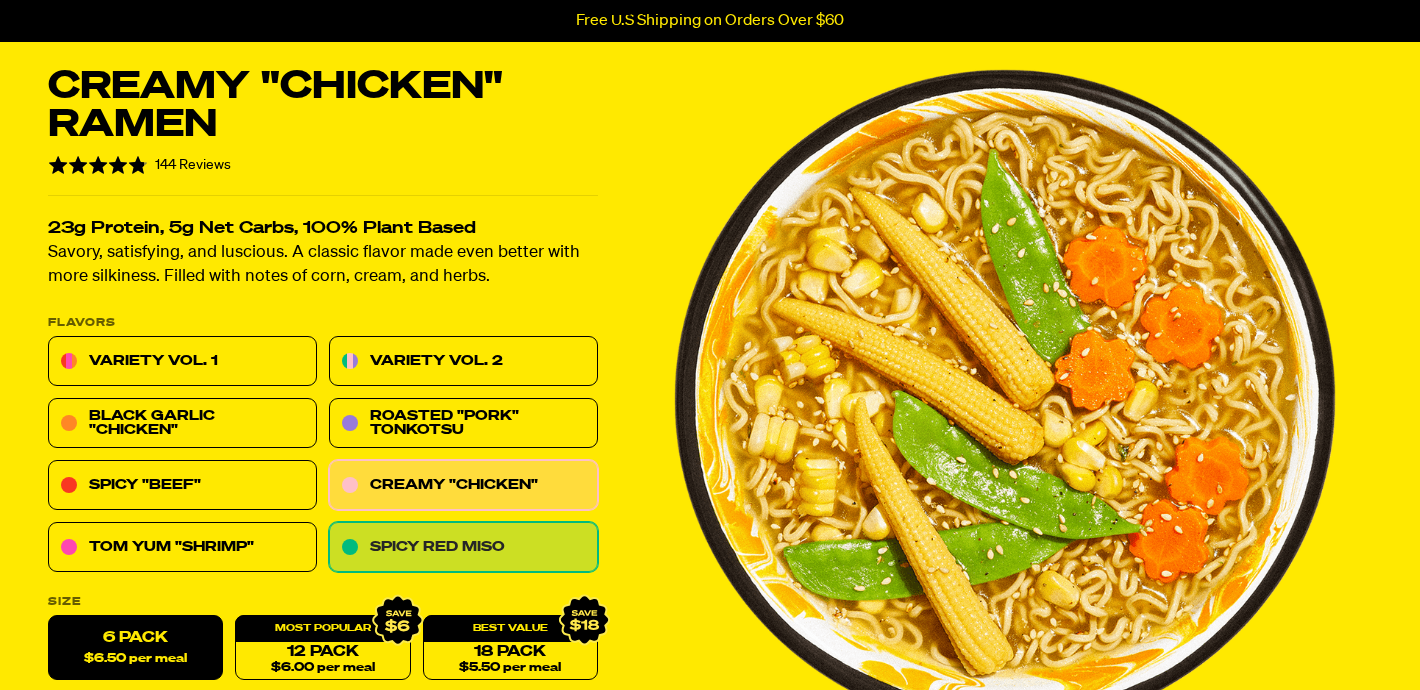 click on "Spicy Red Miso" at bounding box center [463, 548] 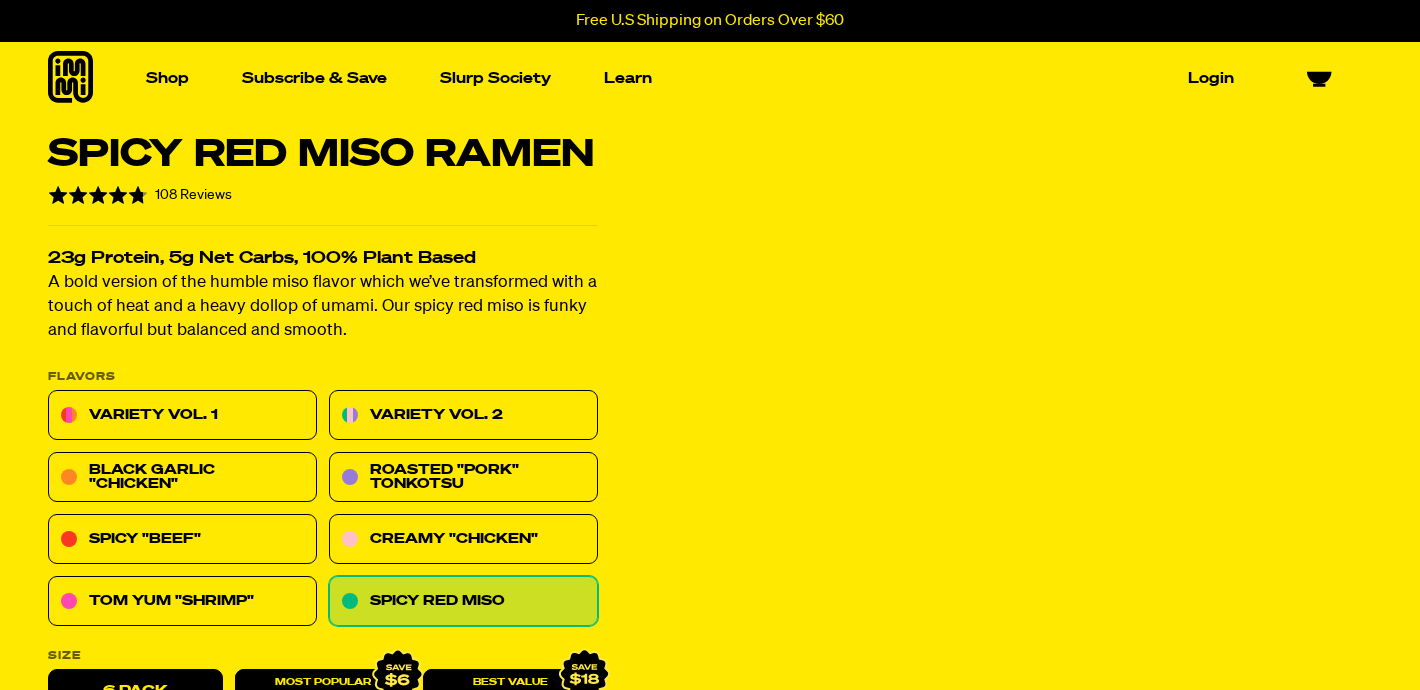 scroll, scrollTop: 0, scrollLeft: 0, axis: both 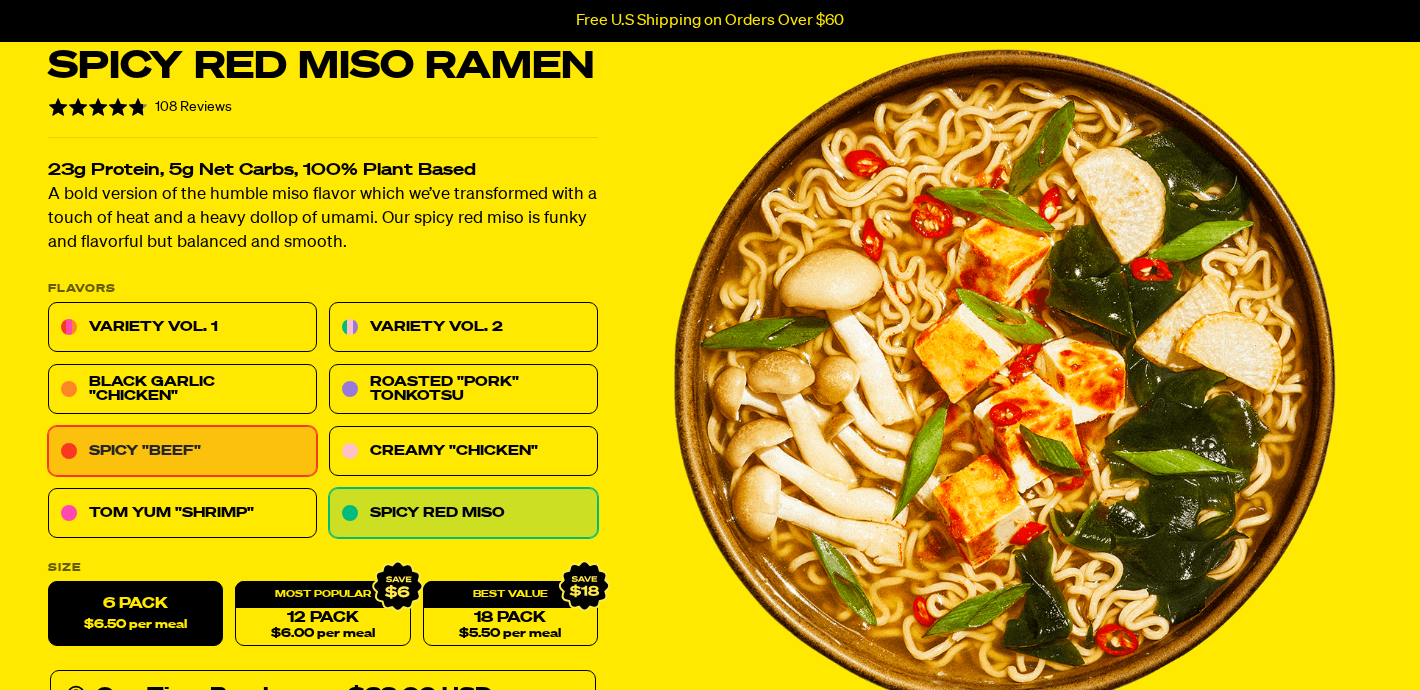 click on "Spicy "Beef"" at bounding box center [182, 452] 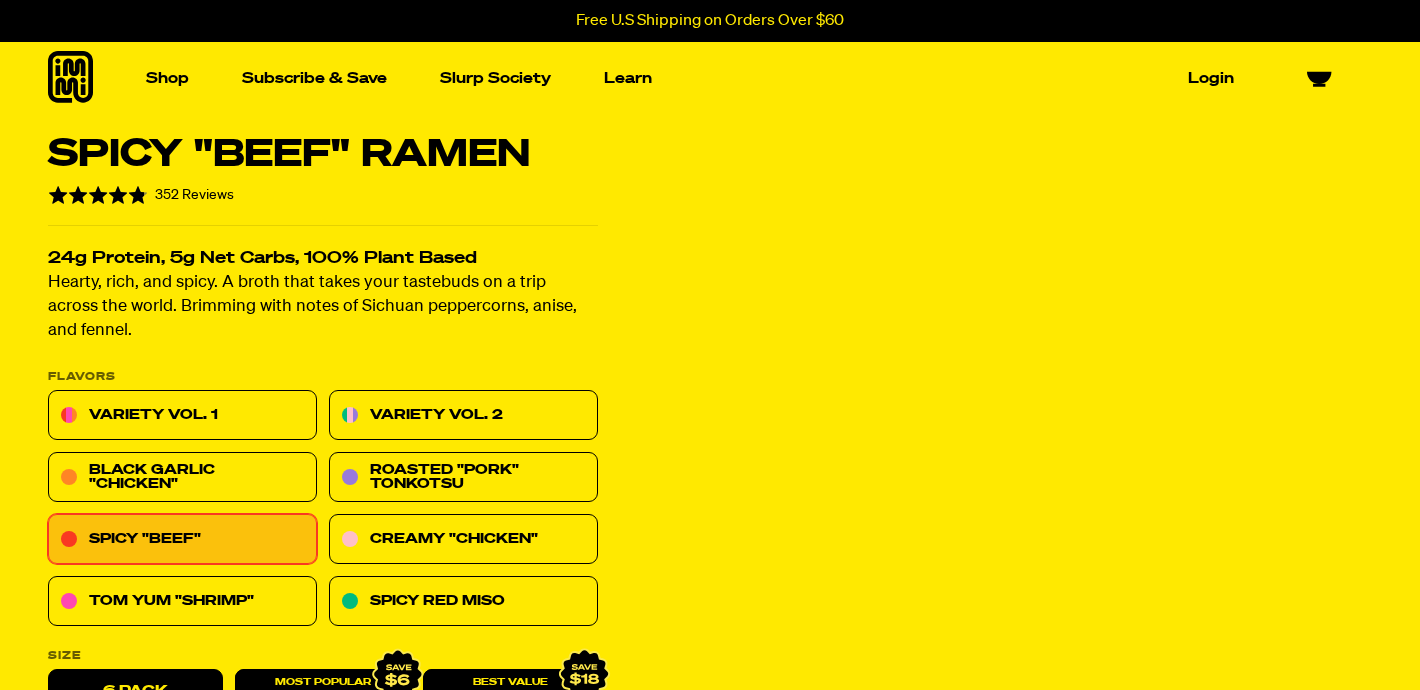 scroll, scrollTop: 0, scrollLeft: 0, axis: both 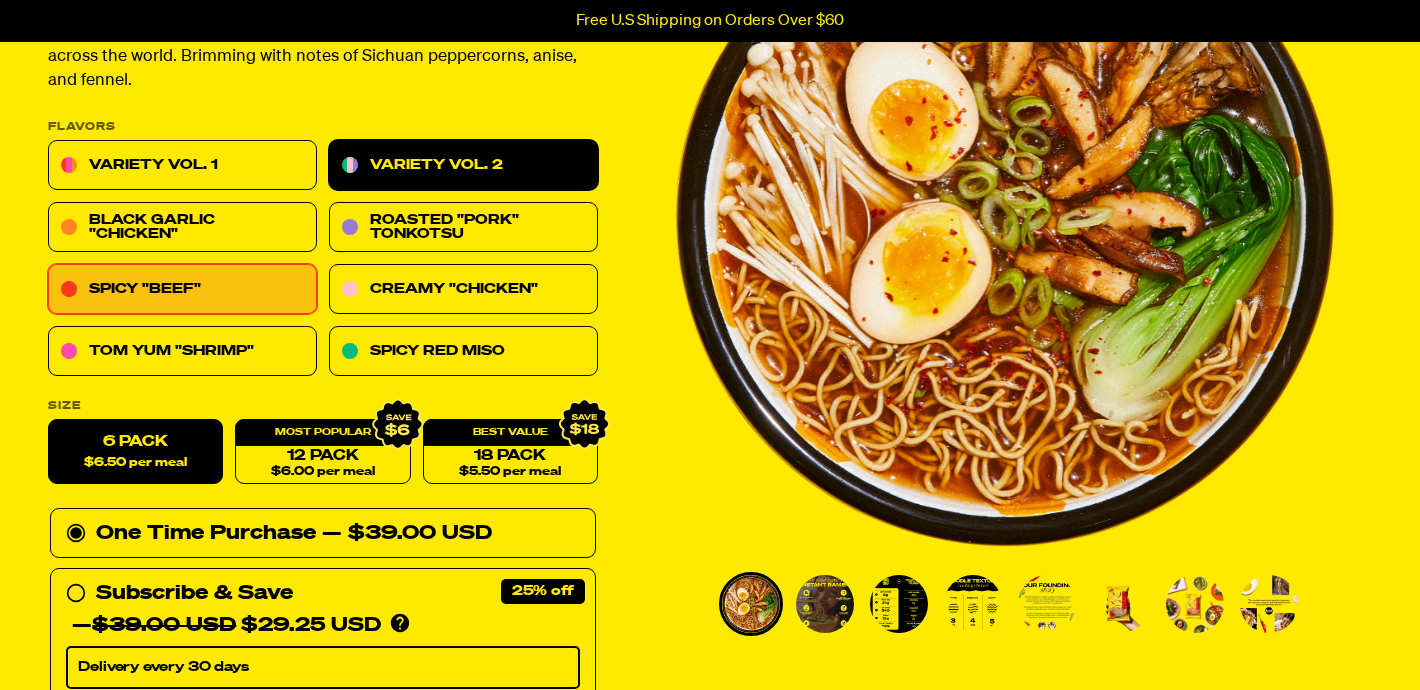 click on "Variety Vol. 2" at bounding box center (463, 166) 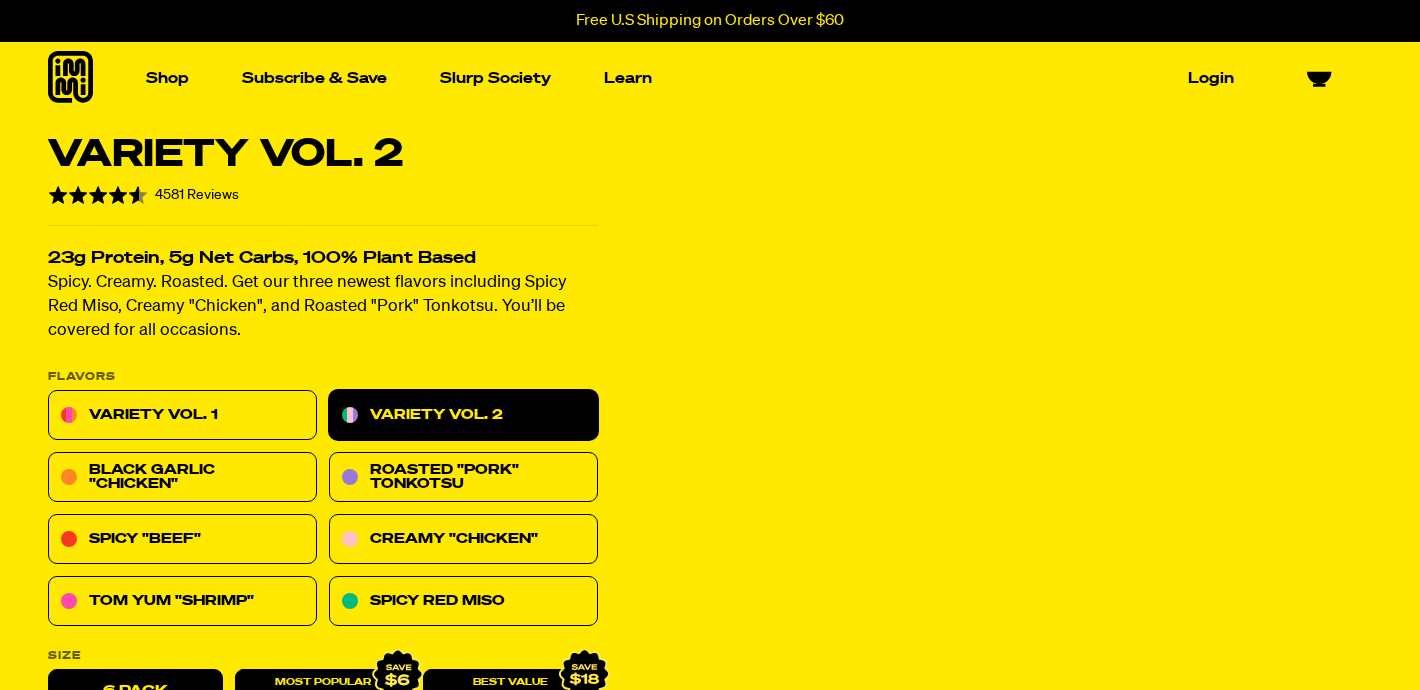 scroll, scrollTop: 0, scrollLeft: 0, axis: both 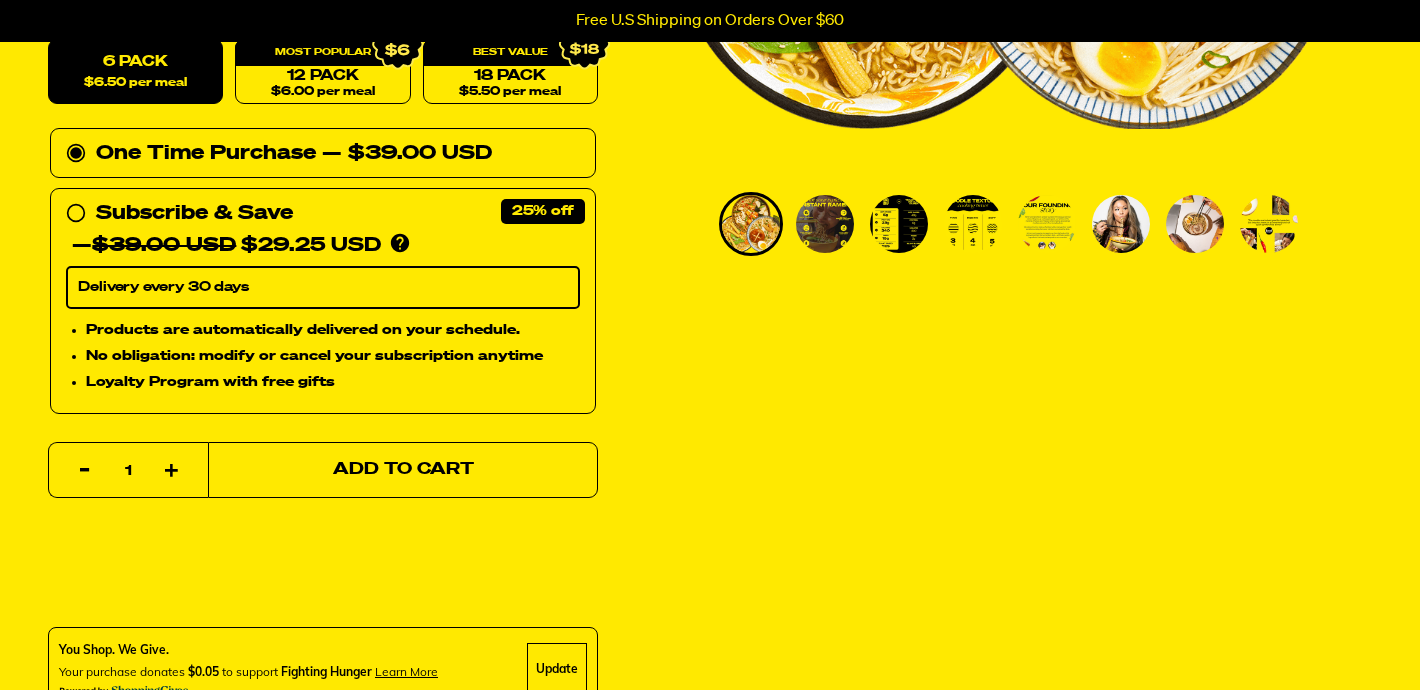 click on "Add to Cart" at bounding box center [403, 470] 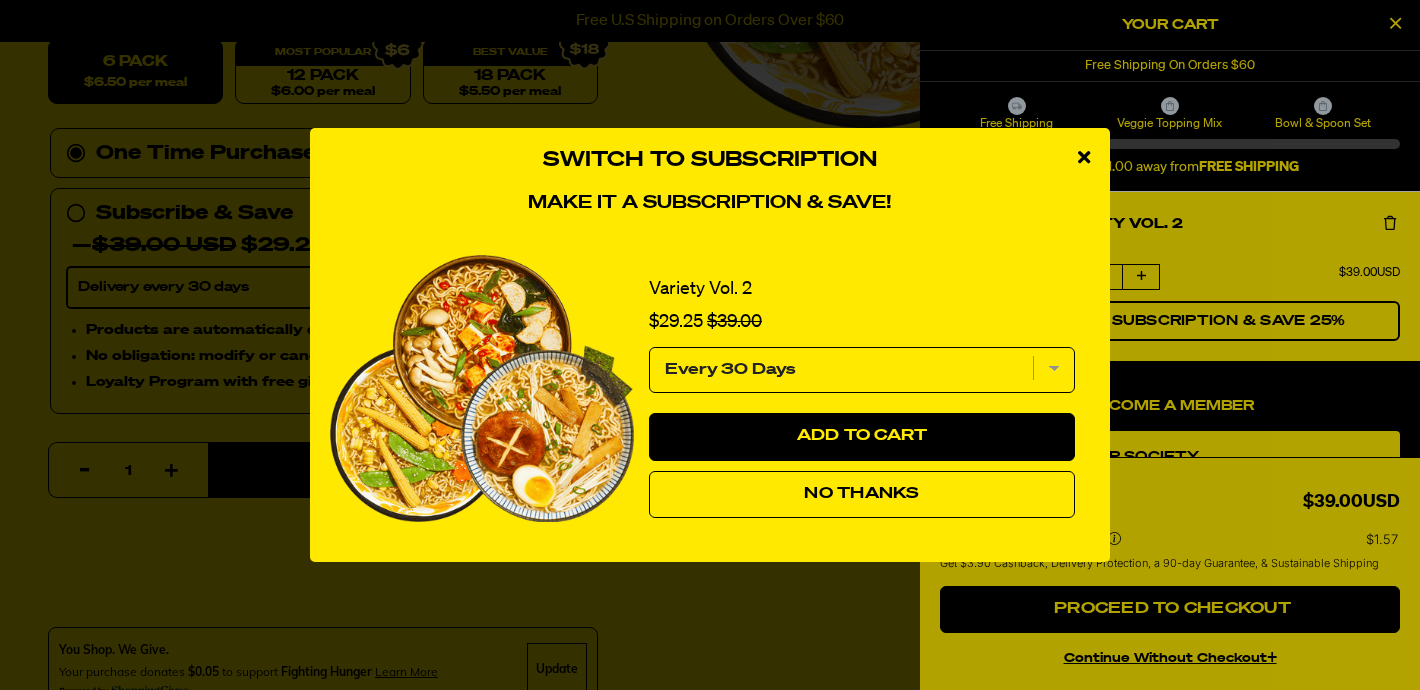 click on "No Thanks" at bounding box center [861, 494] 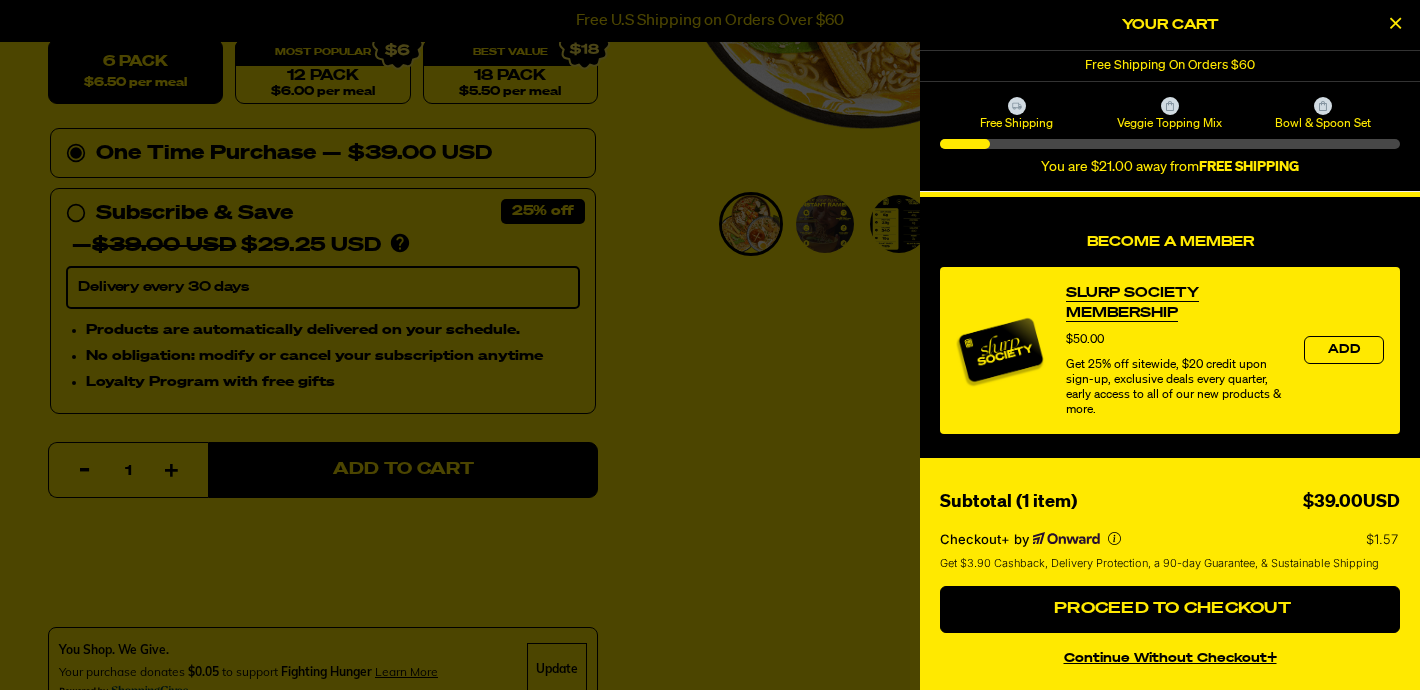 scroll, scrollTop: 166, scrollLeft: 0, axis: vertical 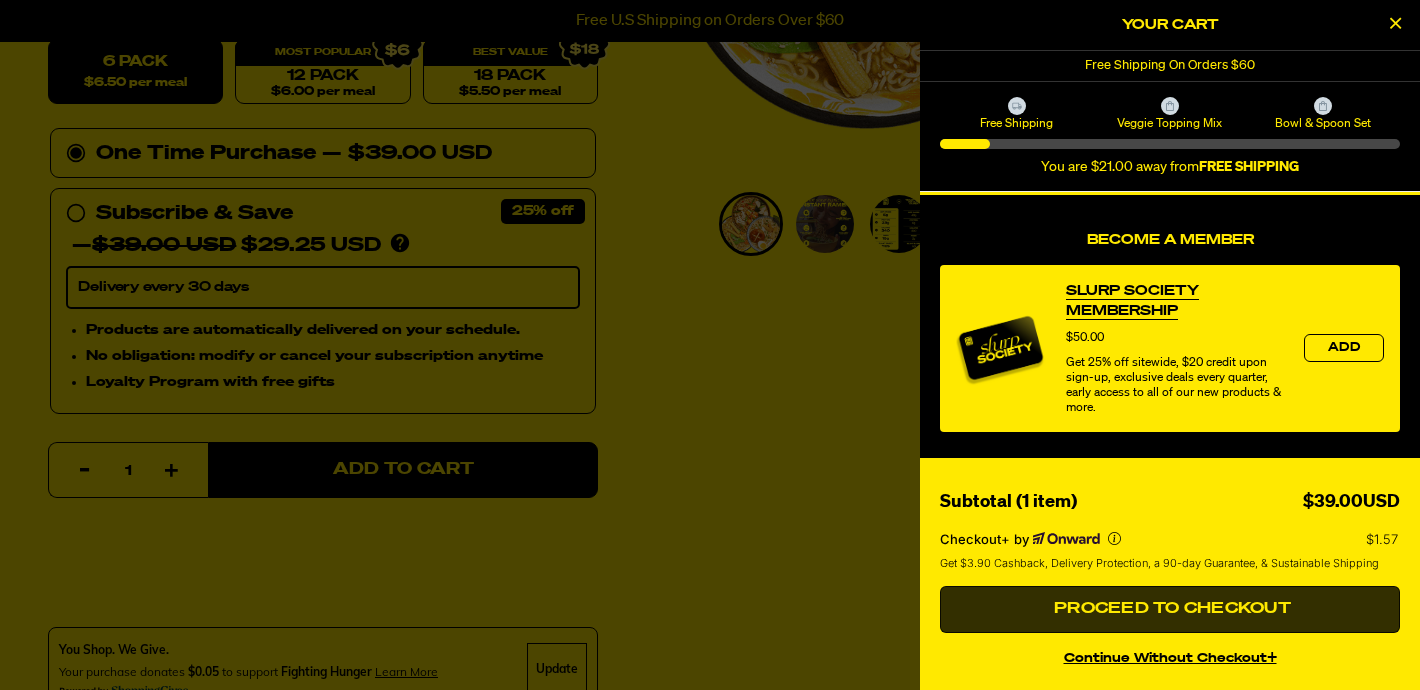 click on "Proceed to Checkout" at bounding box center (1170, 610) 